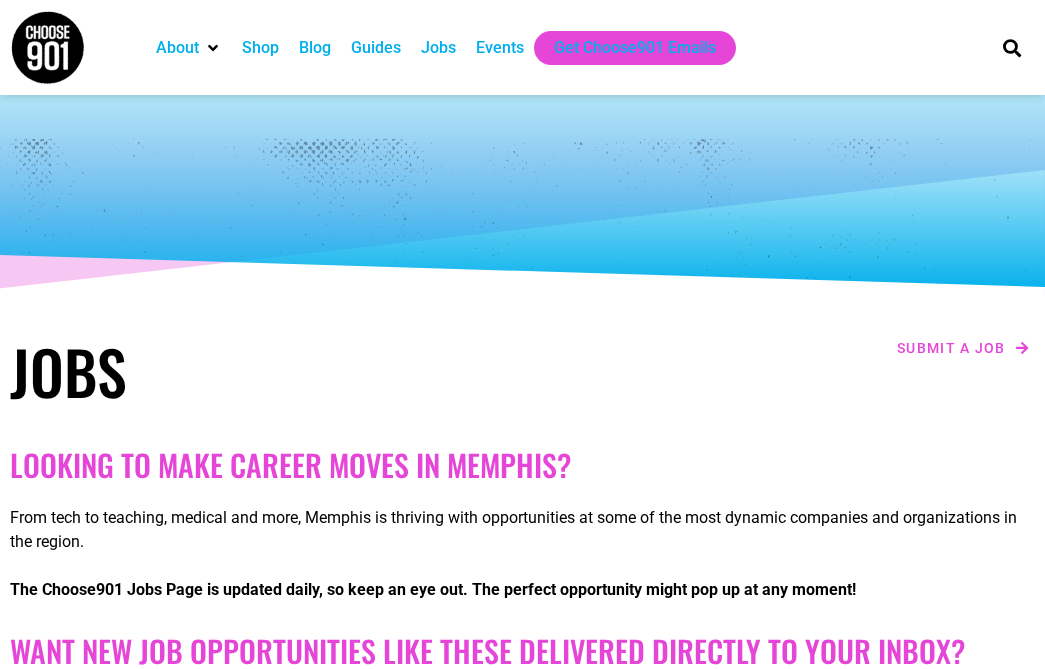 scroll, scrollTop: 0, scrollLeft: 0, axis: both 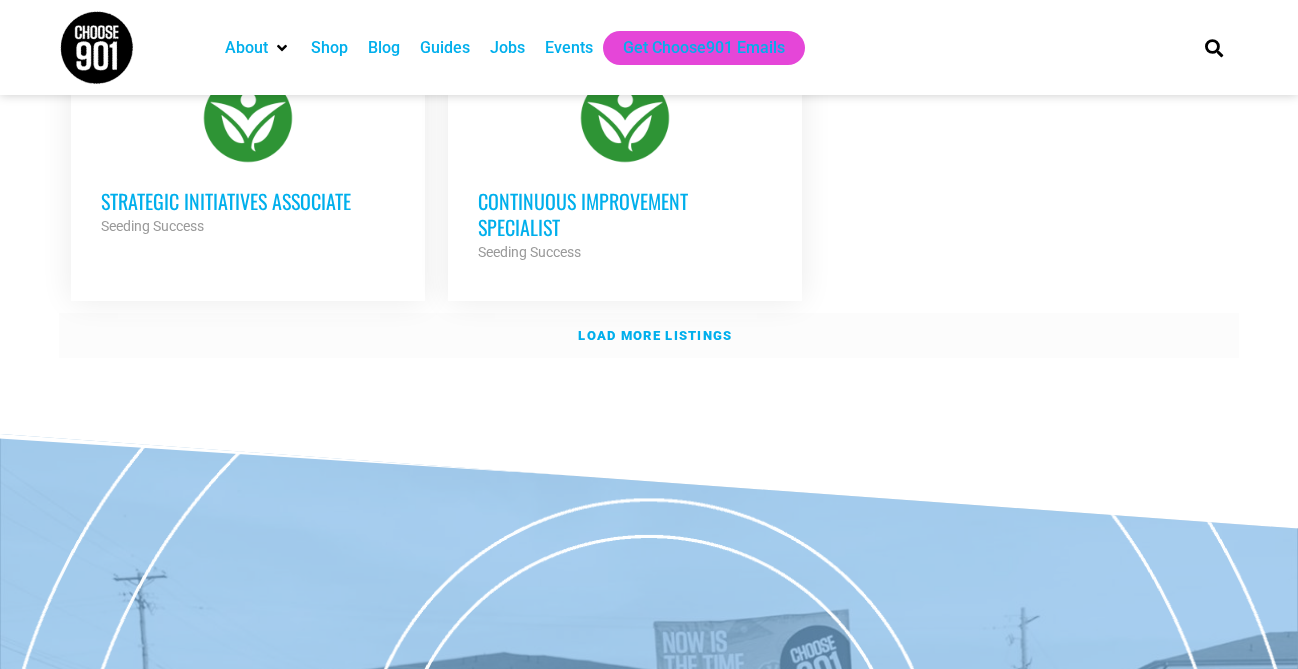 click on "Load more listings" at bounding box center [655, 335] 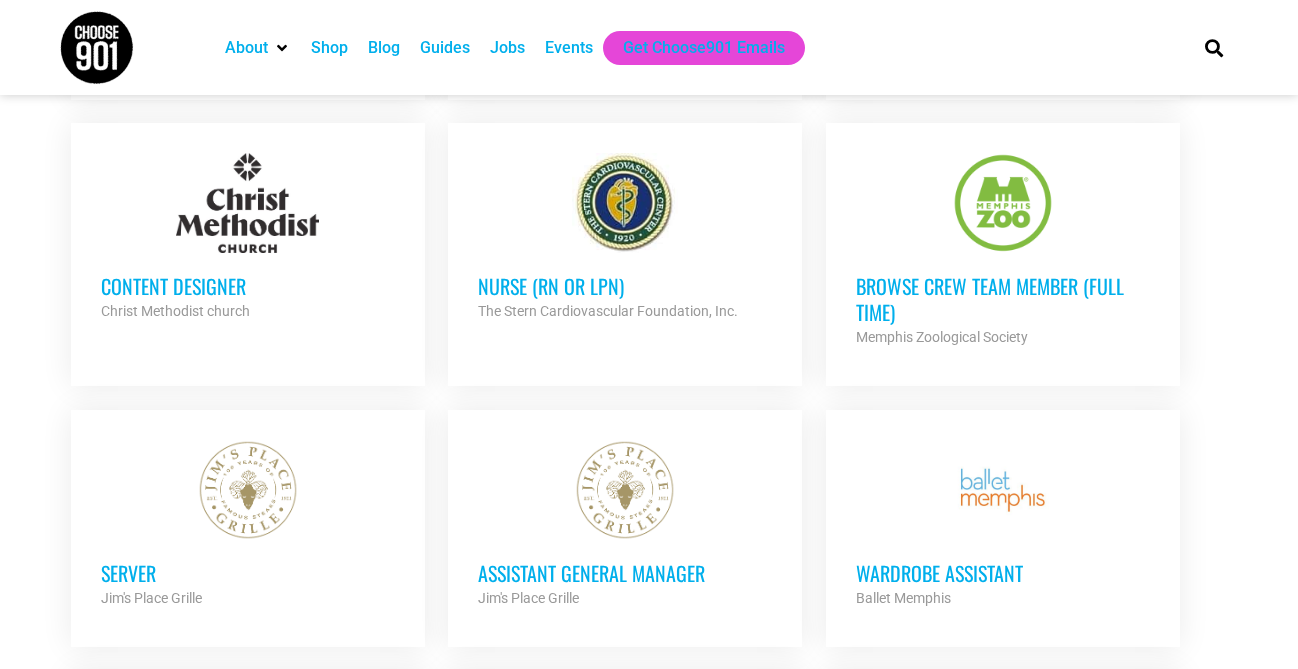 scroll, scrollTop: 3302, scrollLeft: 0, axis: vertical 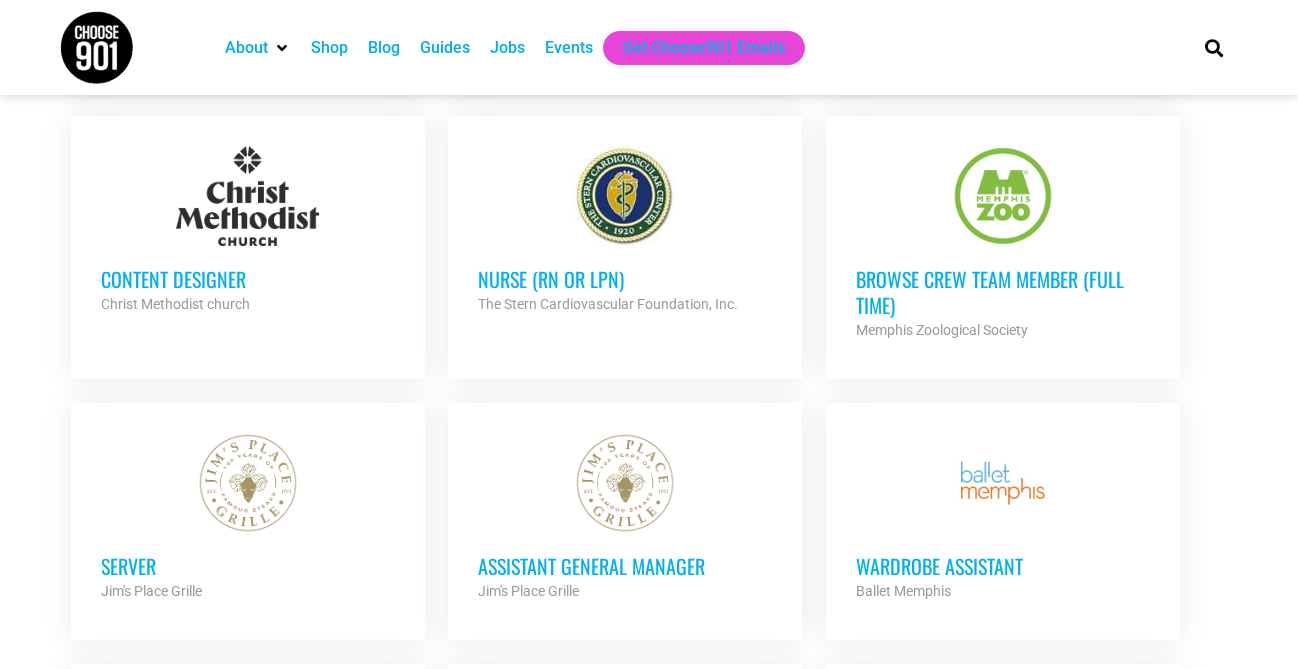 click on "Content Designer" at bounding box center [248, 279] 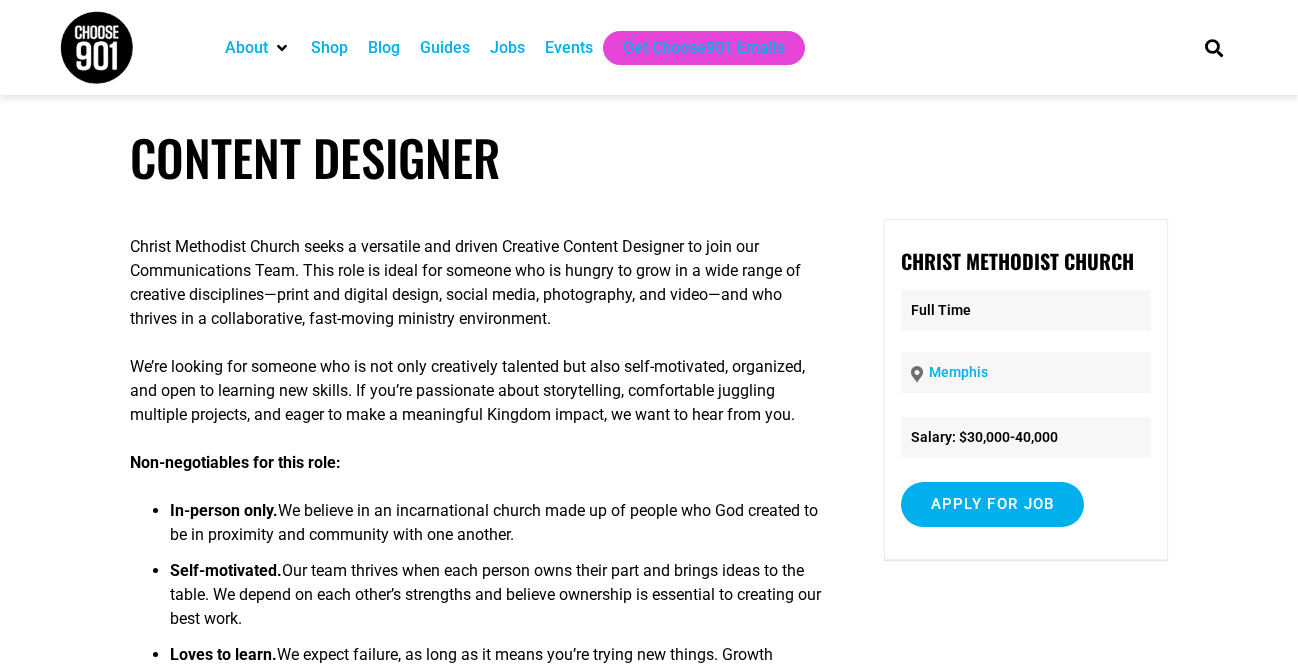 scroll, scrollTop: 0, scrollLeft: 0, axis: both 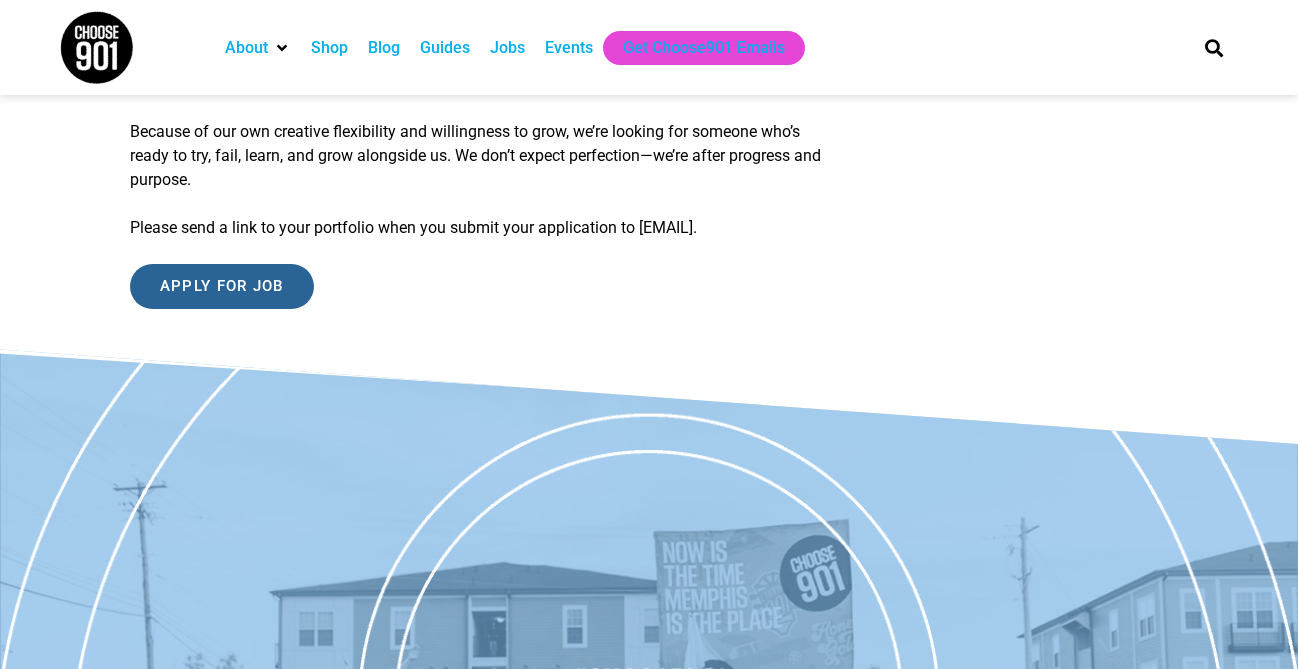 click on "Apply for job" at bounding box center [222, 286] 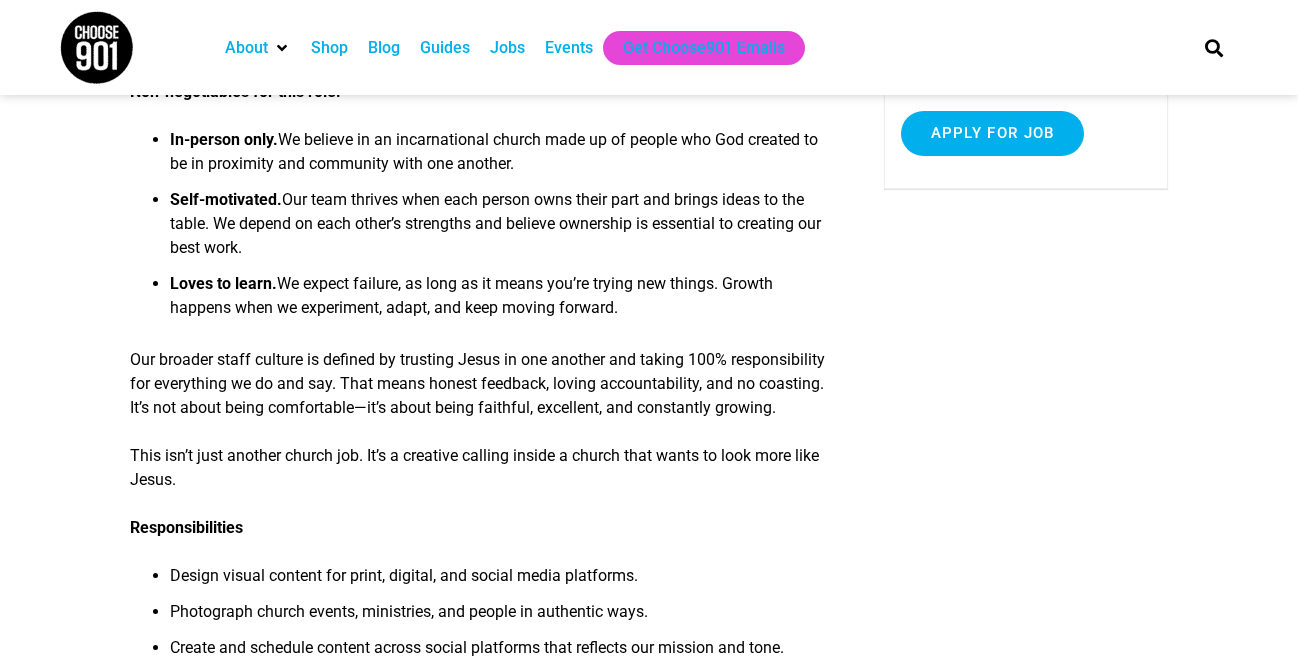 scroll, scrollTop: 0, scrollLeft: 0, axis: both 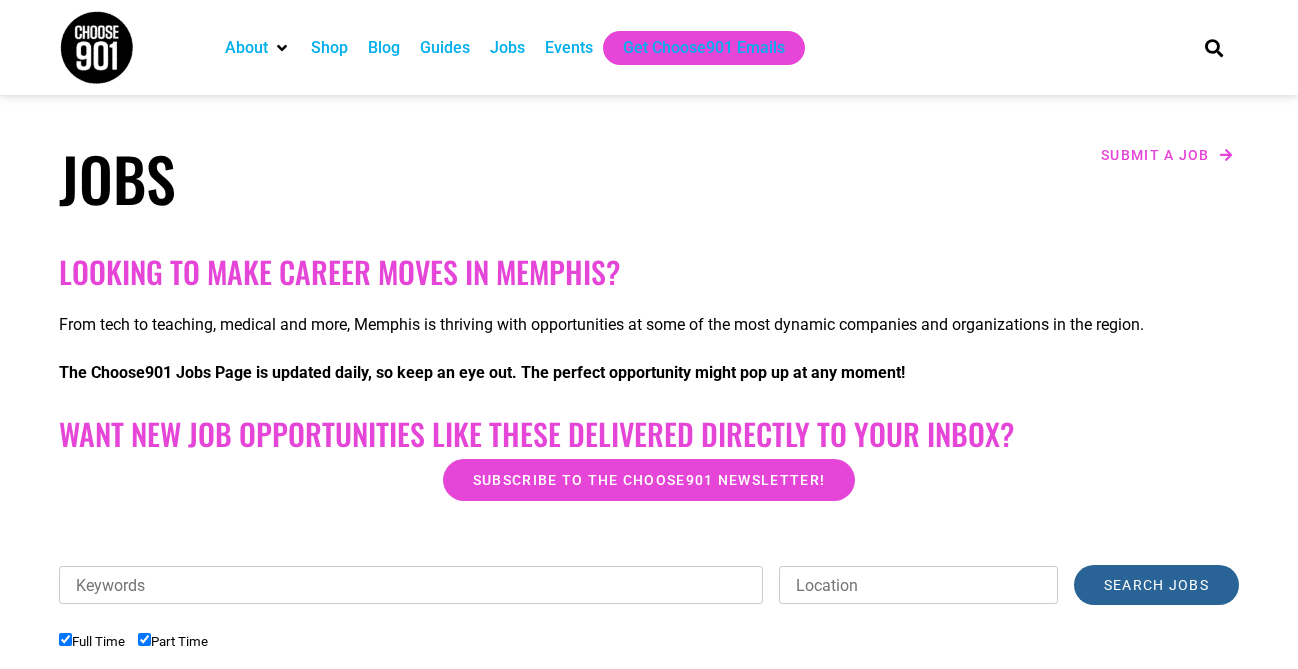 click on "Search Jobs" at bounding box center (1156, 585) 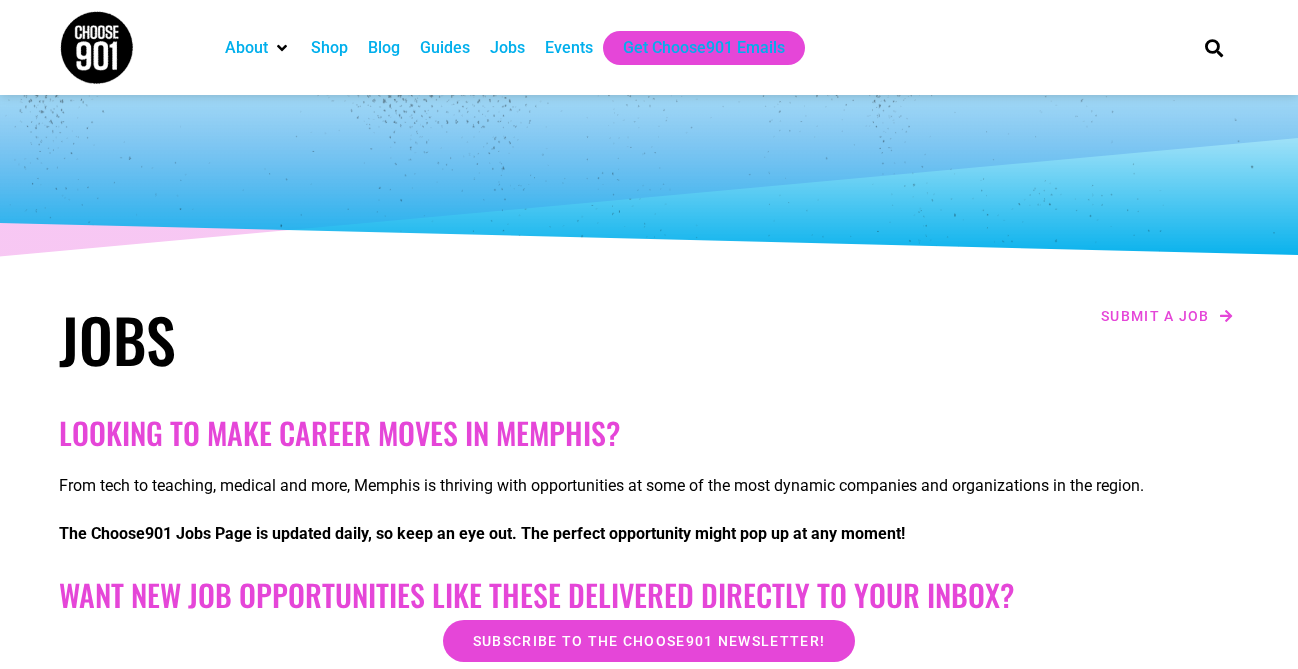 scroll, scrollTop: 0, scrollLeft: 0, axis: both 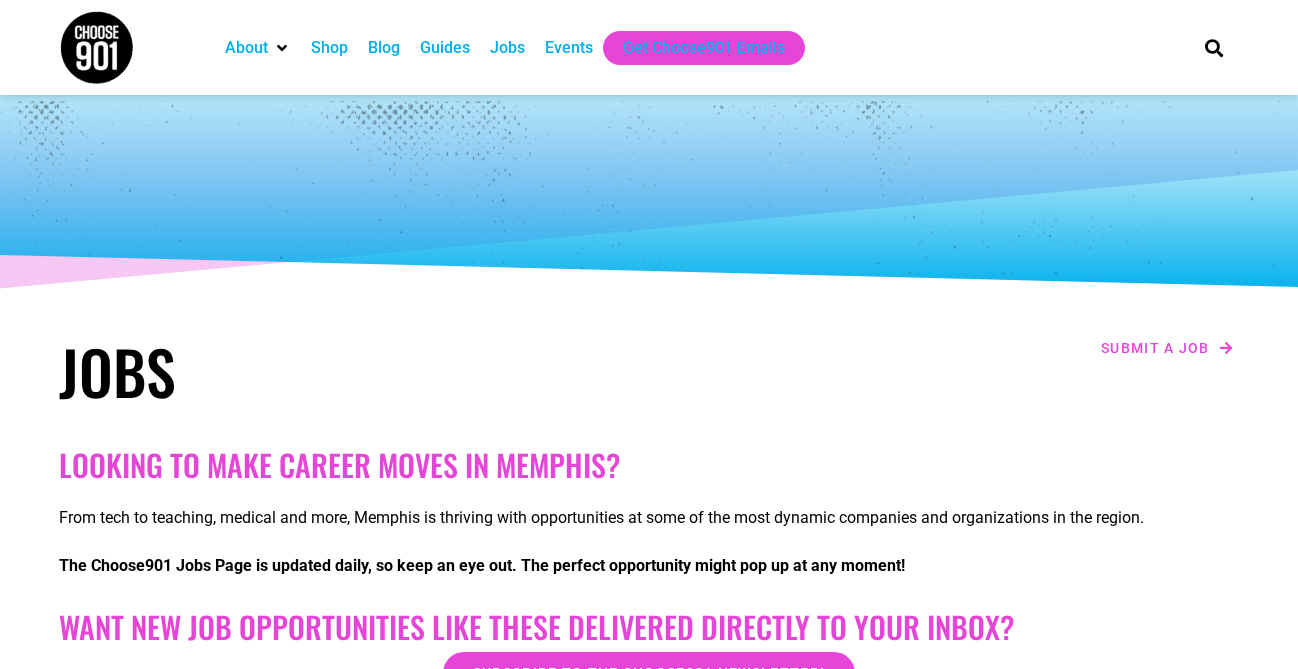 click at bounding box center [96, 47] 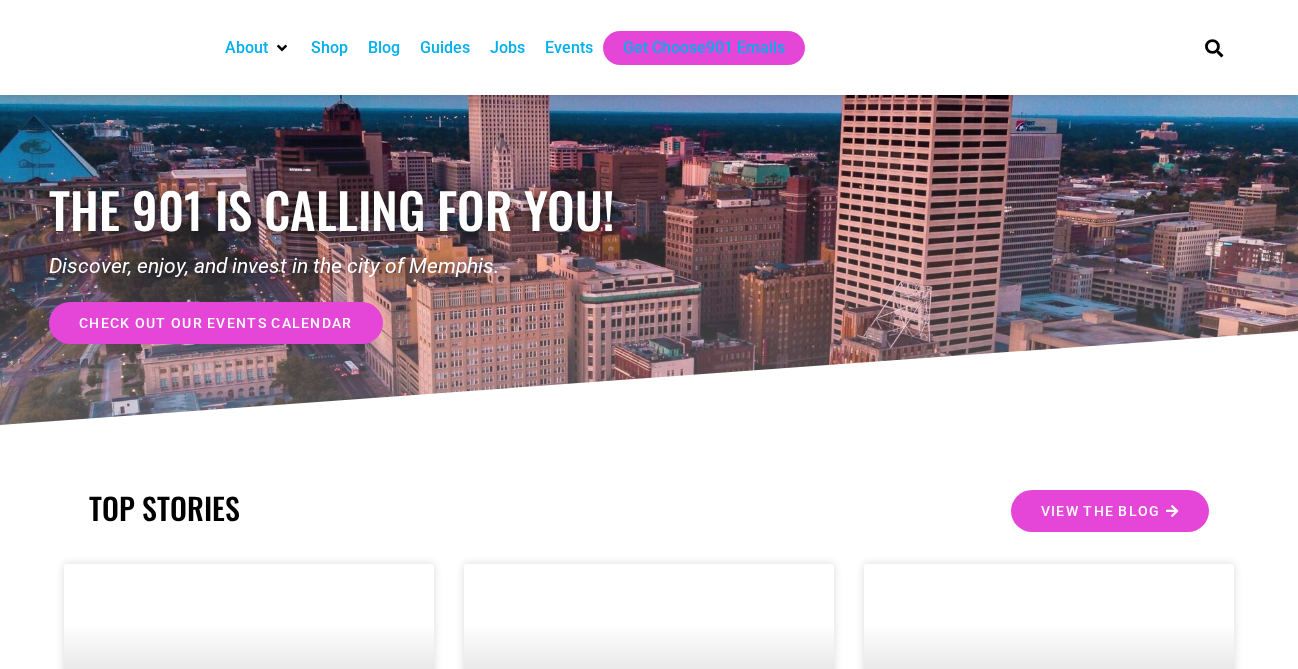 scroll, scrollTop: 0, scrollLeft: 0, axis: both 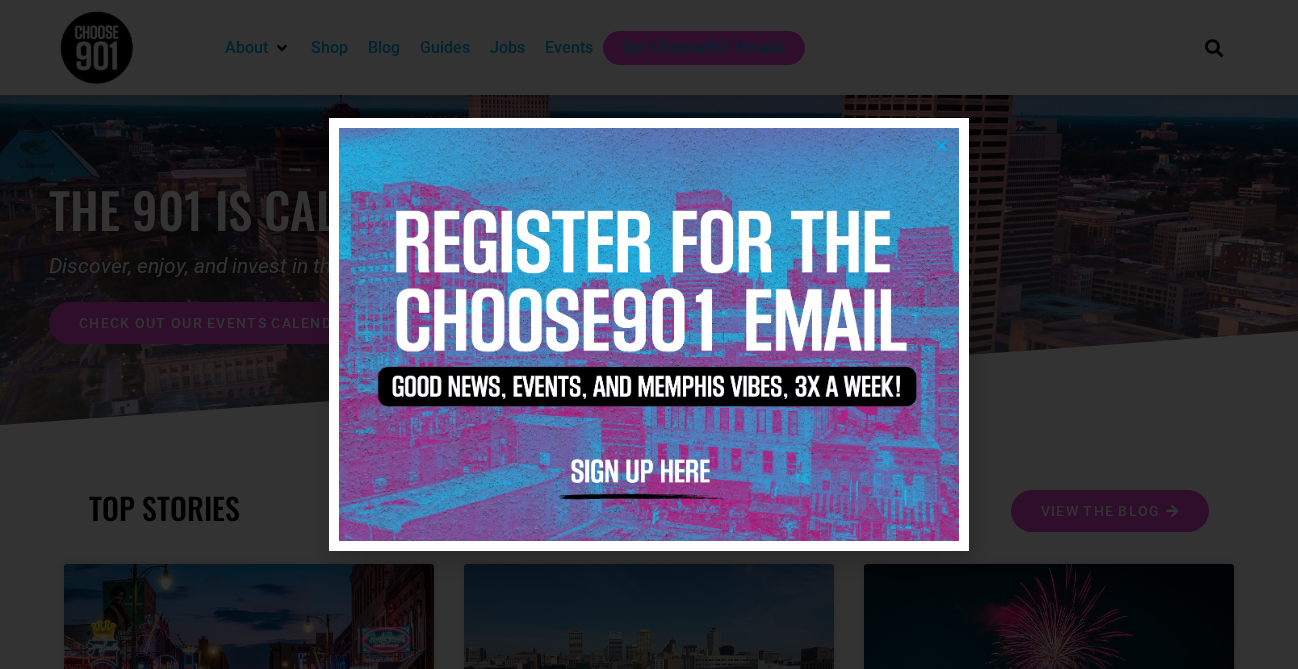 click at bounding box center [649, 334] 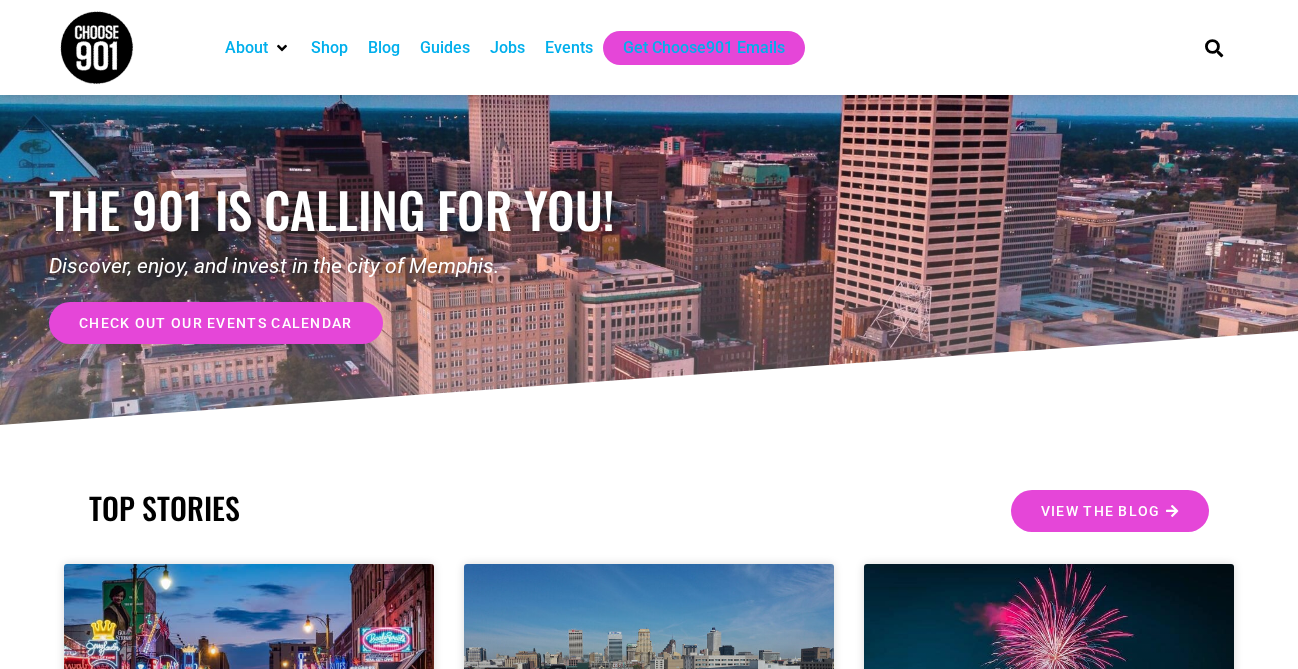 click on "Jobs" at bounding box center (507, 48) 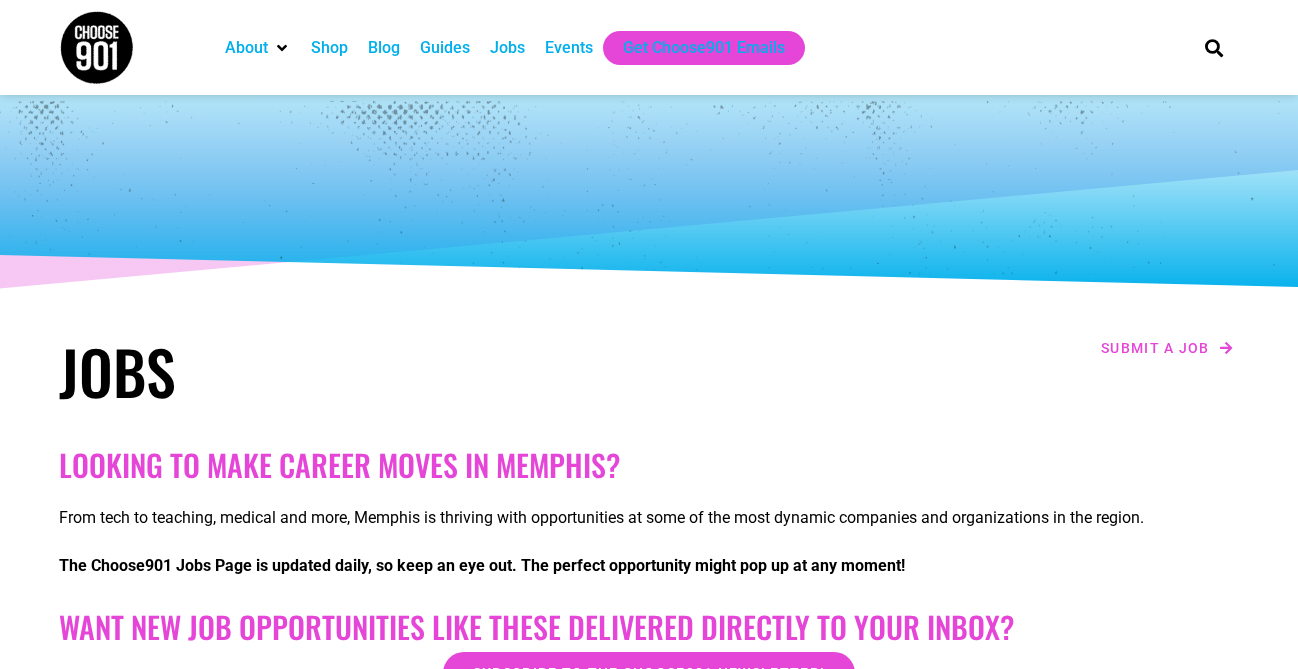 scroll, scrollTop: 0, scrollLeft: 0, axis: both 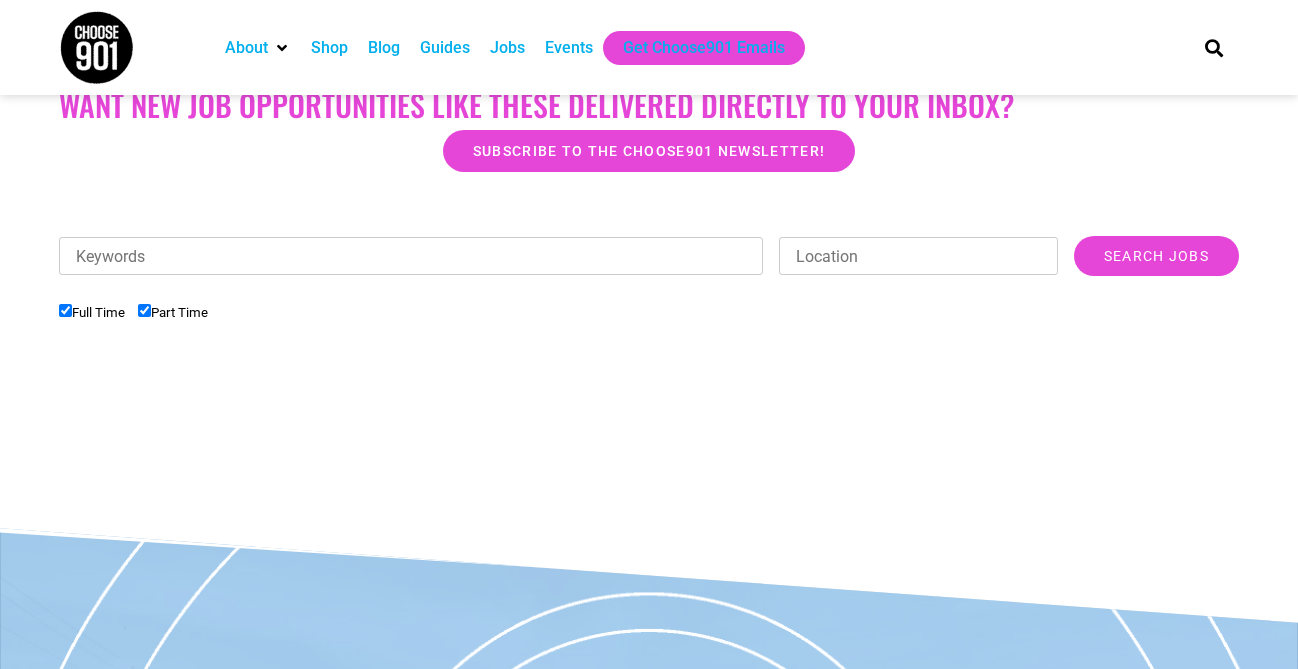 click on "Keywords" at bounding box center [411, 256] 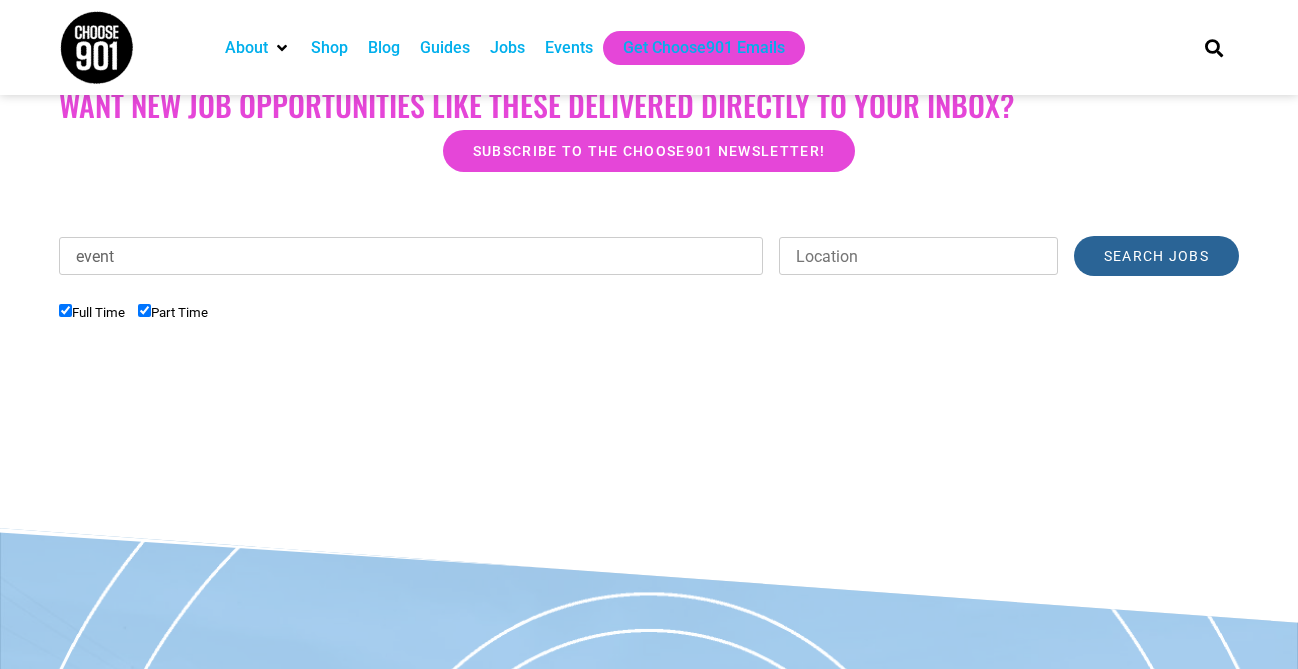click on "Search Jobs" at bounding box center [1156, 256] 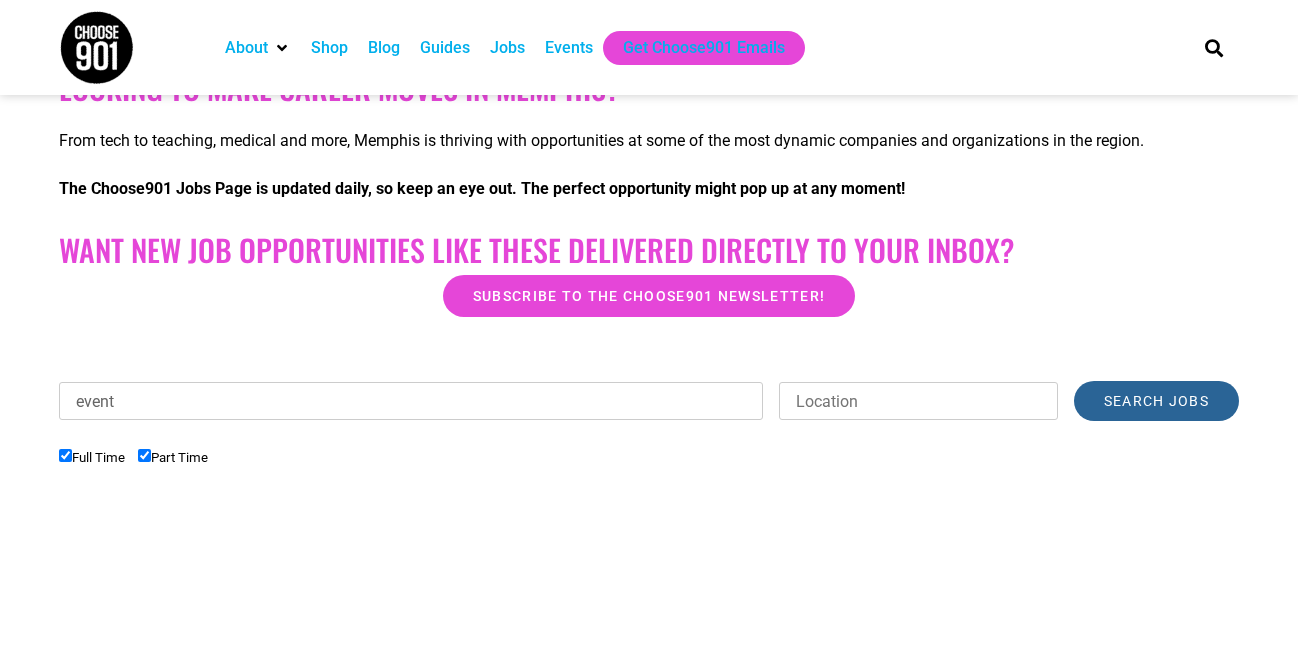 scroll, scrollTop: 185, scrollLeft: 0, axis: vertical 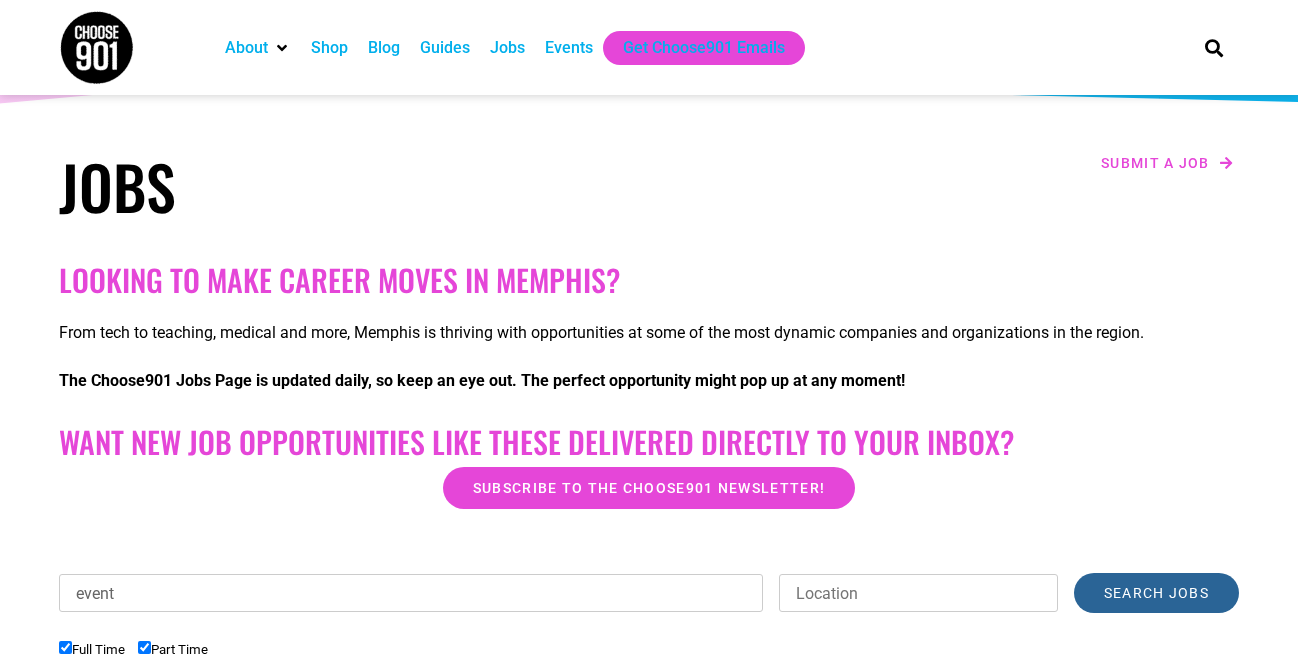 click on "Search Jobs" at bounding box center (1156, 593) 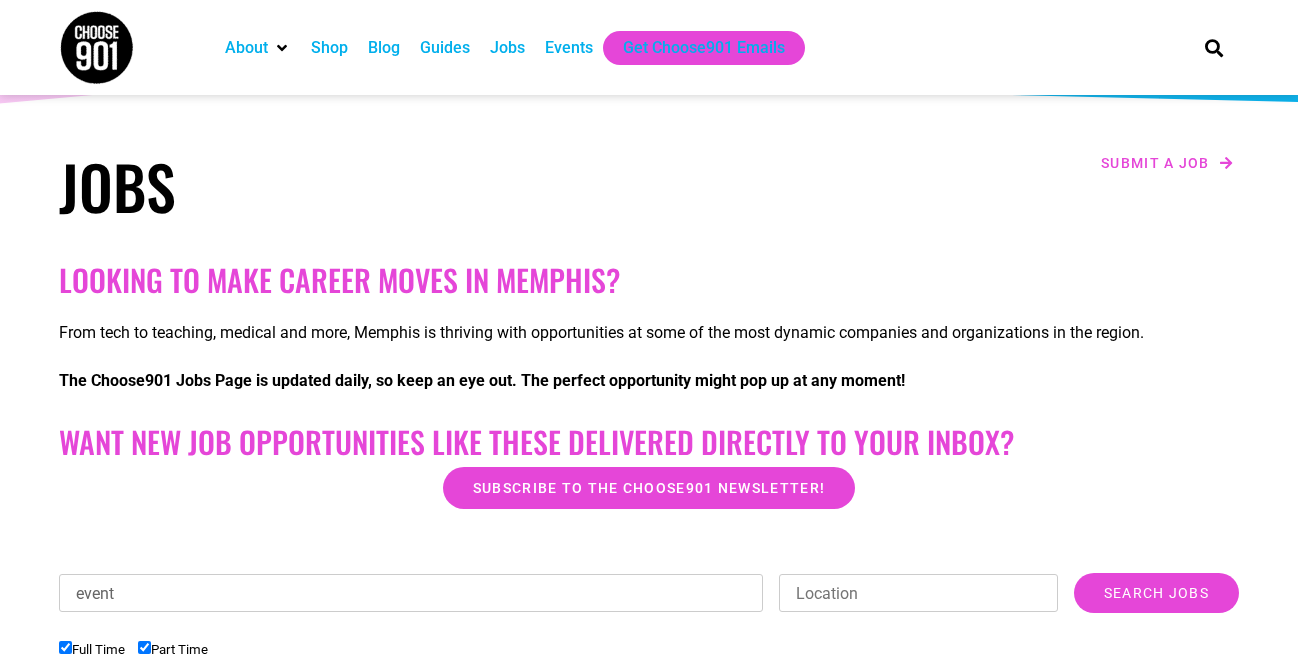 click on "Jobs" at bounding box center [507, 48] 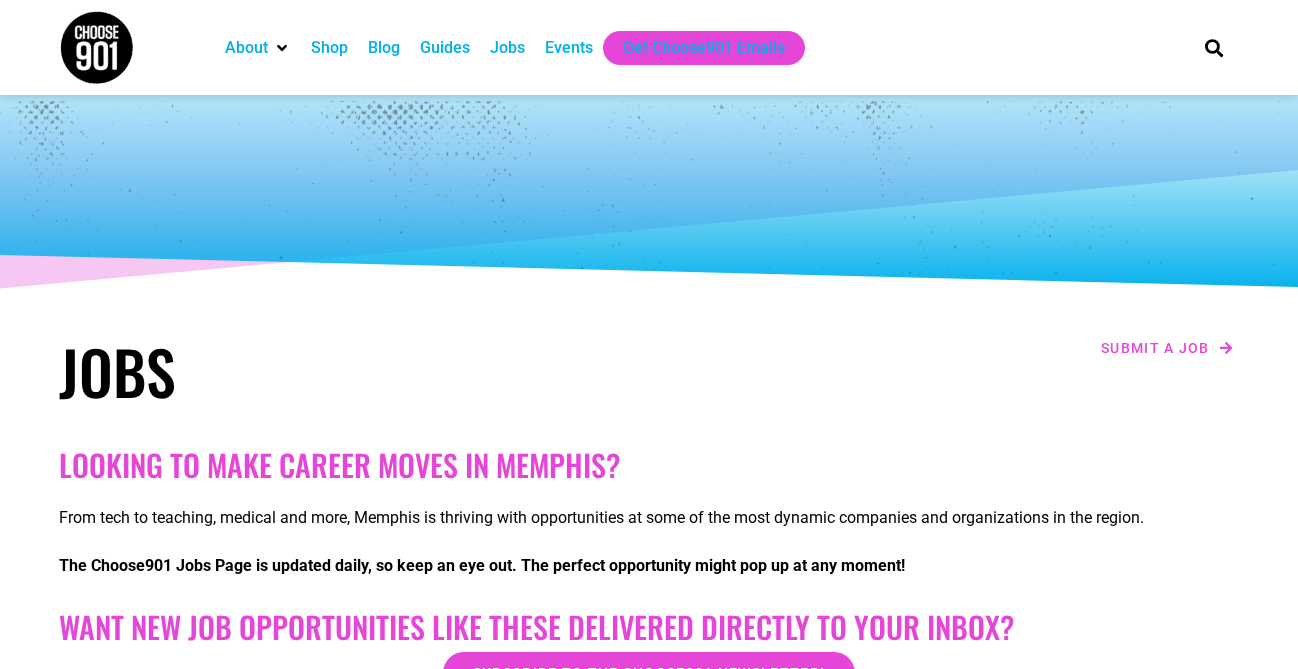 scroll, scrollTop: 0, scrollLeft: 0, axis: both 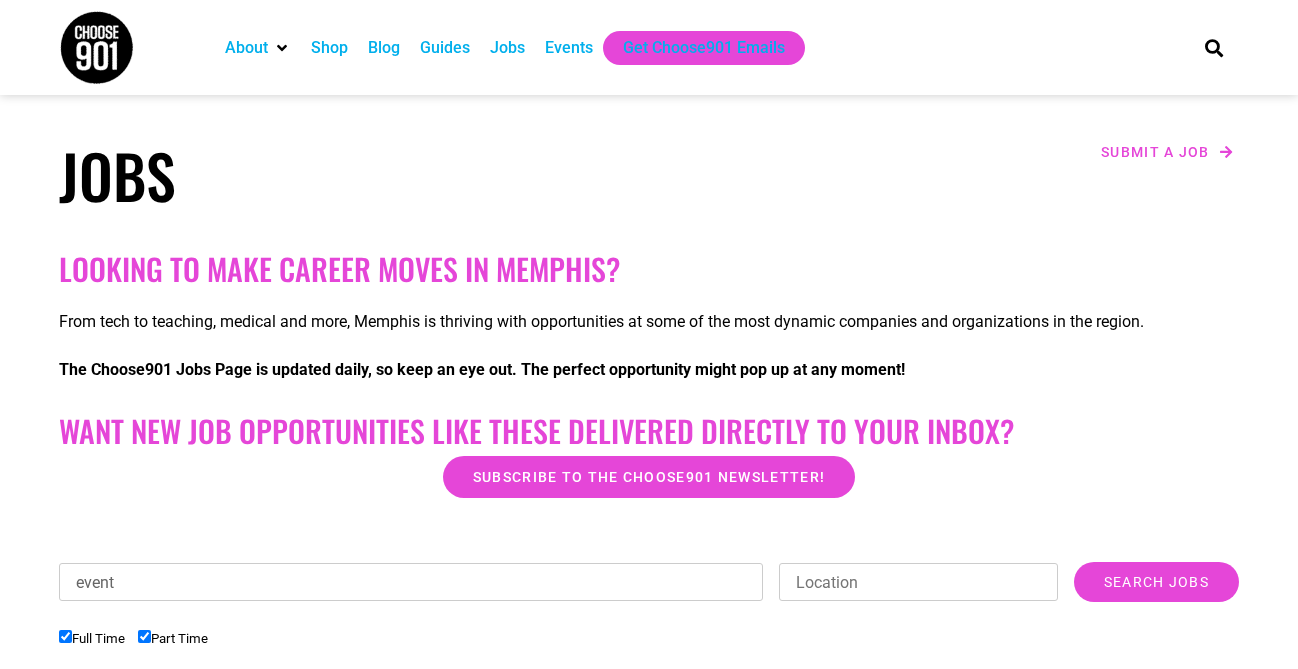 click on "Looking to make career moves in Memphis?" at bounding box center [649, 269] 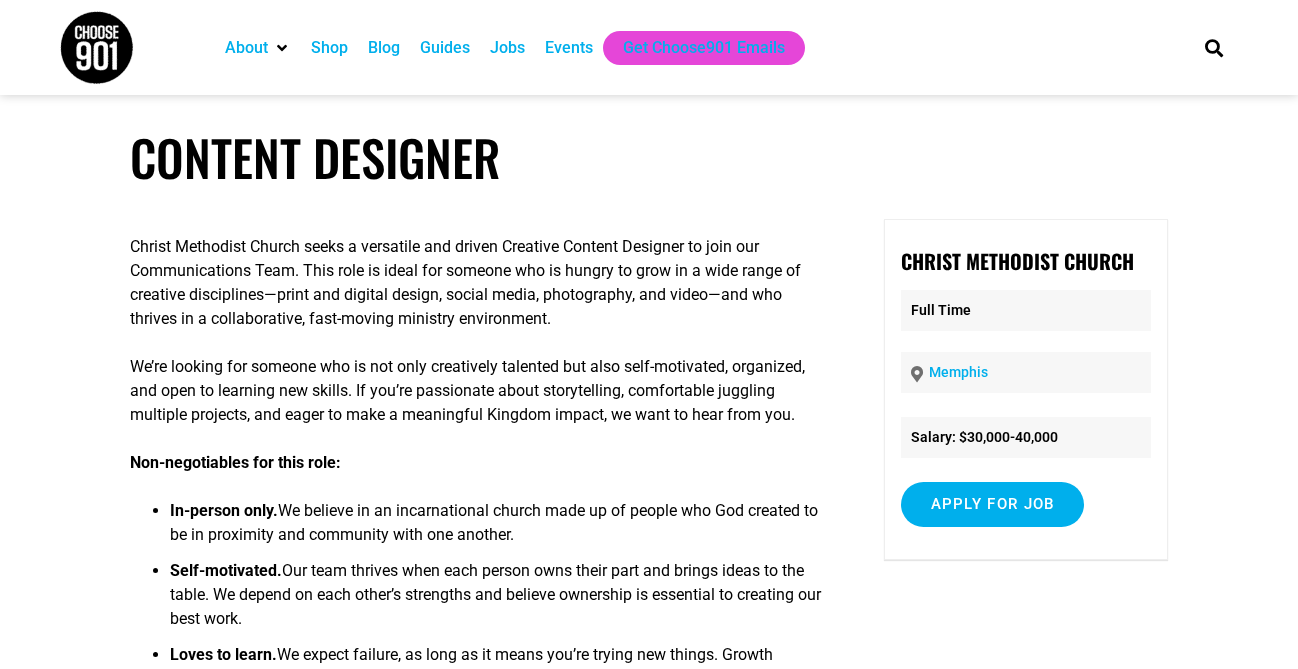 scroll, scrollTop: 0, scrollLeft: 0, axis: both 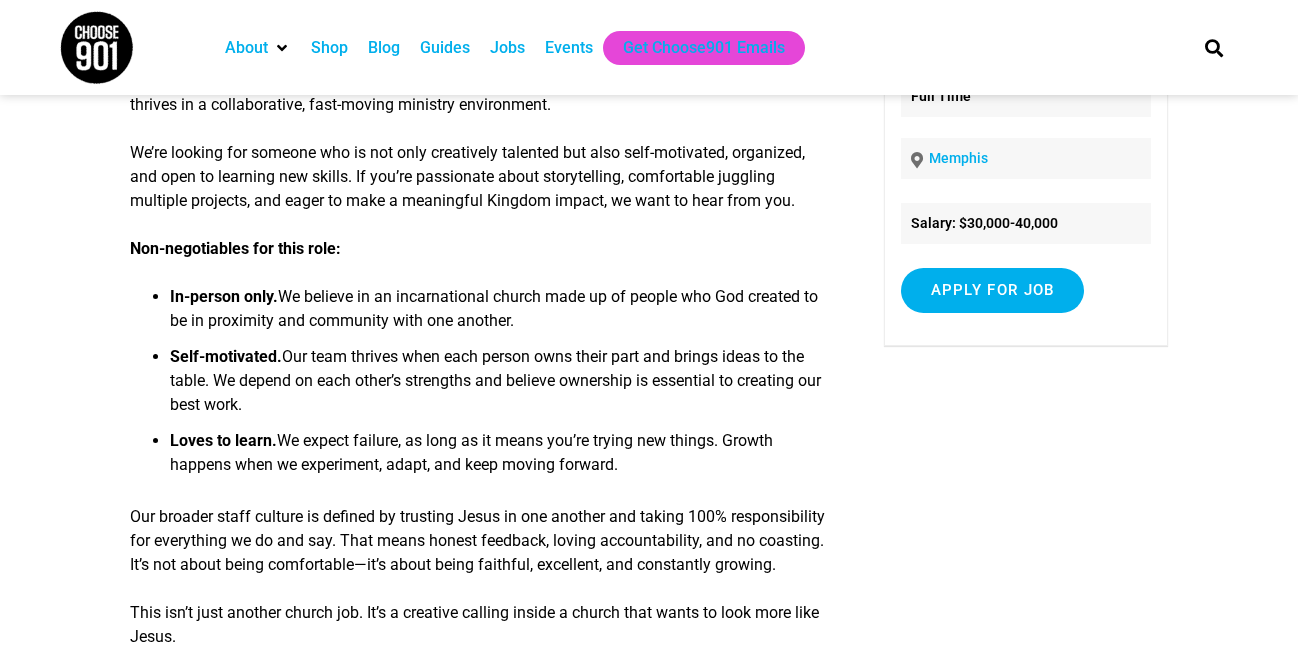 click on "About
Contact Us
Donate
Shop
Blog
Guides
Jobs
Events
Get Choose901 Emails" at bounding box center (693, 47) 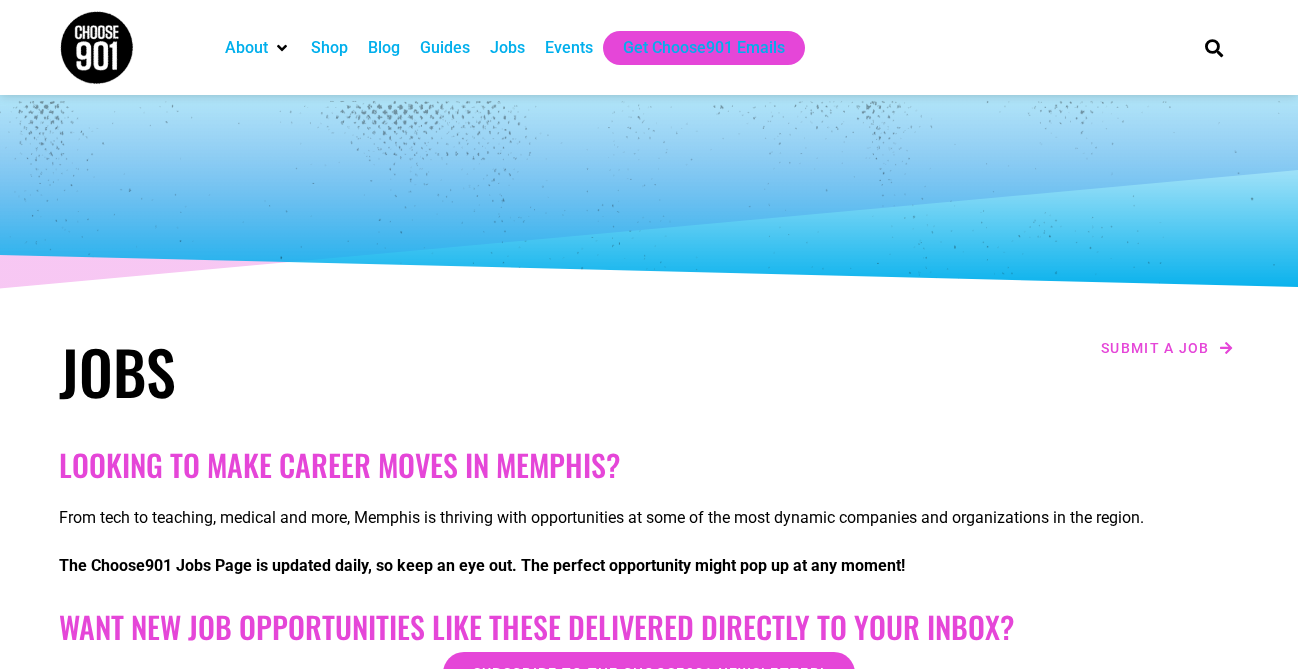 scroll, scrollTop: 3304, scrollLeft: 0, axis: vertical 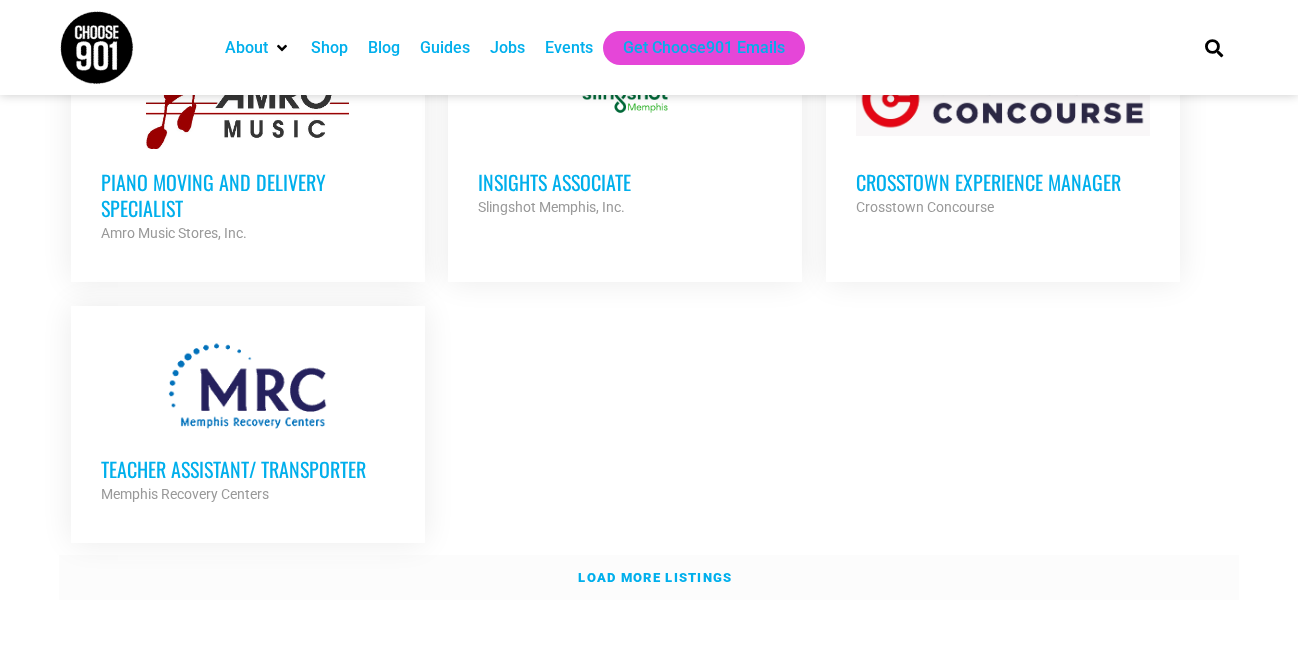 click on "Load more listings" at bounding box center [655, 577] 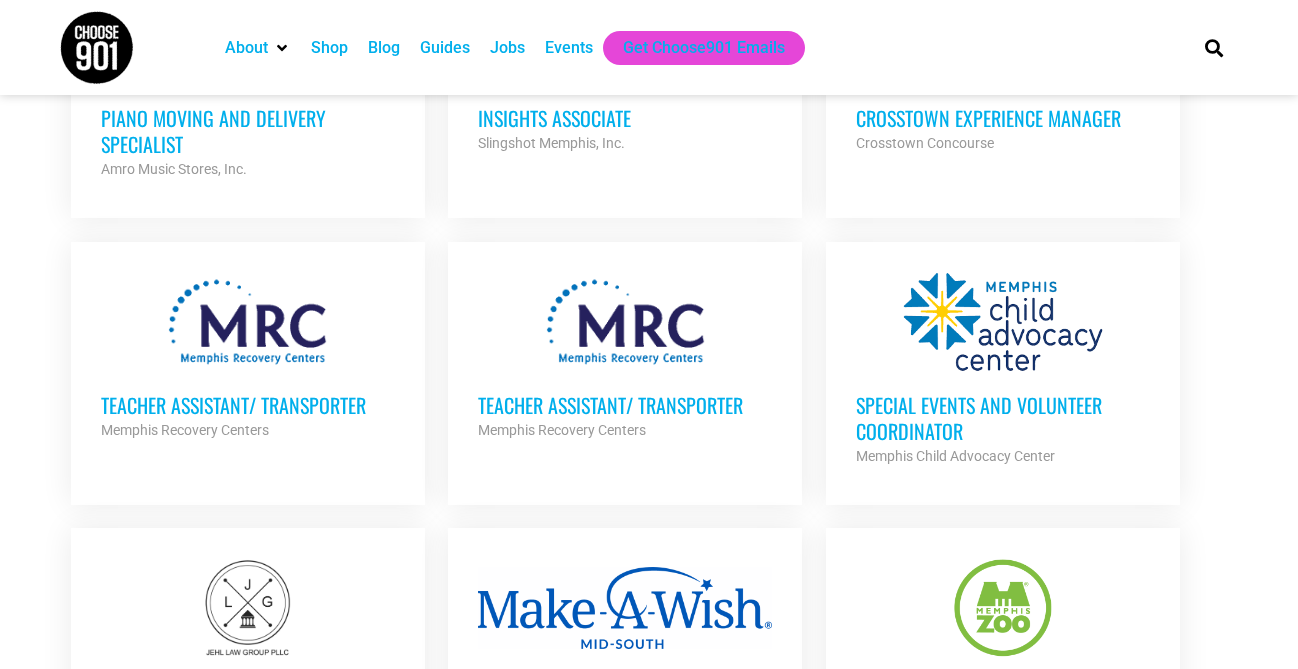 scroll, scrollTop: 4299, scrollLeft: 0, axis: vertical 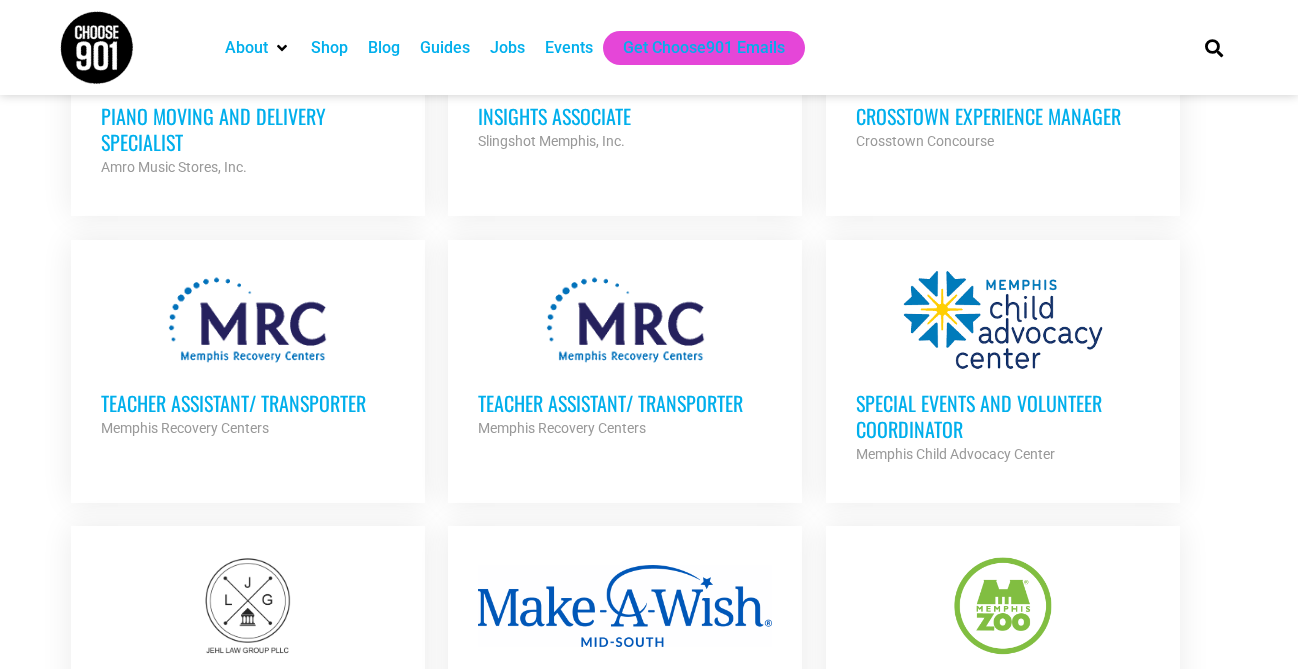click on "Special Events and Volunteer Coordinator" at bounding box center [1003, 416] 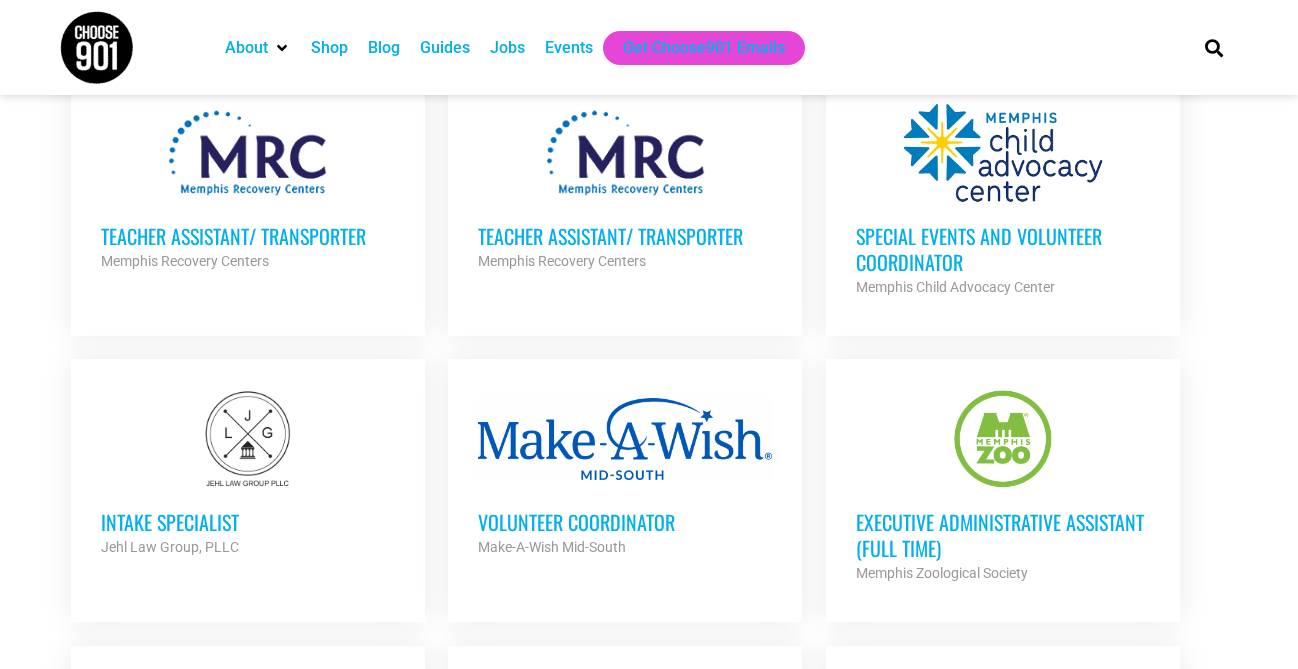 scroll, scrollTop: 4463, scrollLeft: 0, axis: vertical 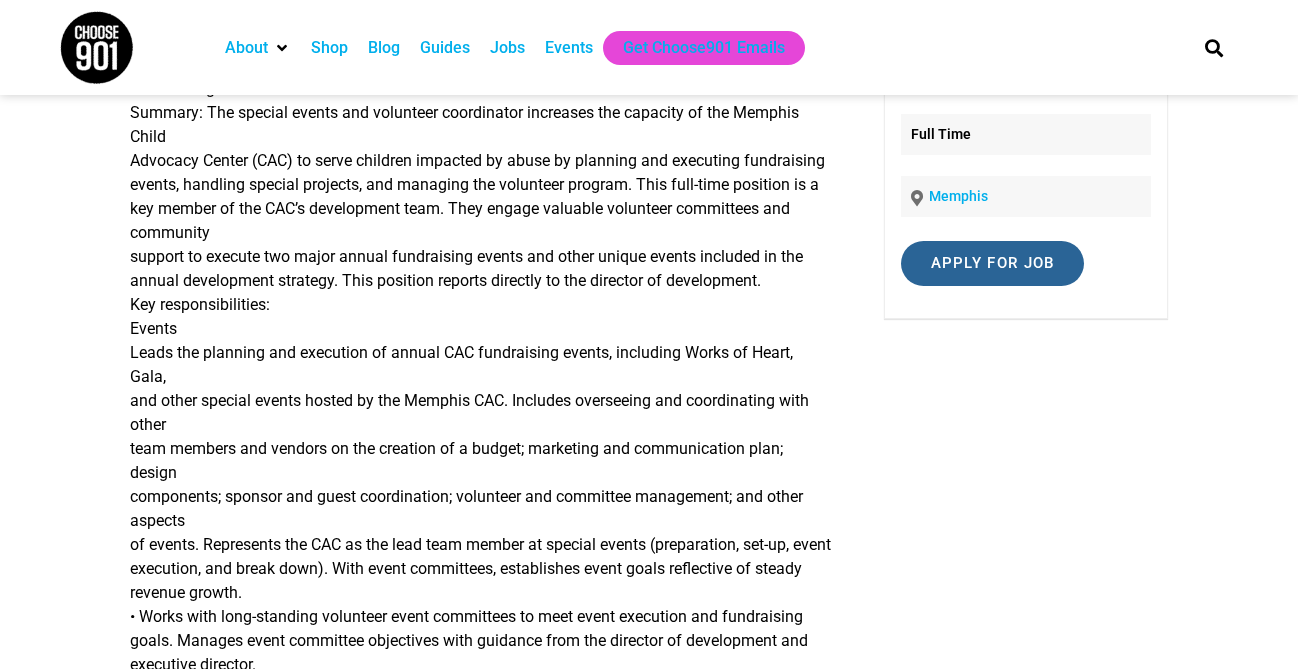 click on "Apply for job" at bounding box center [993, 263] 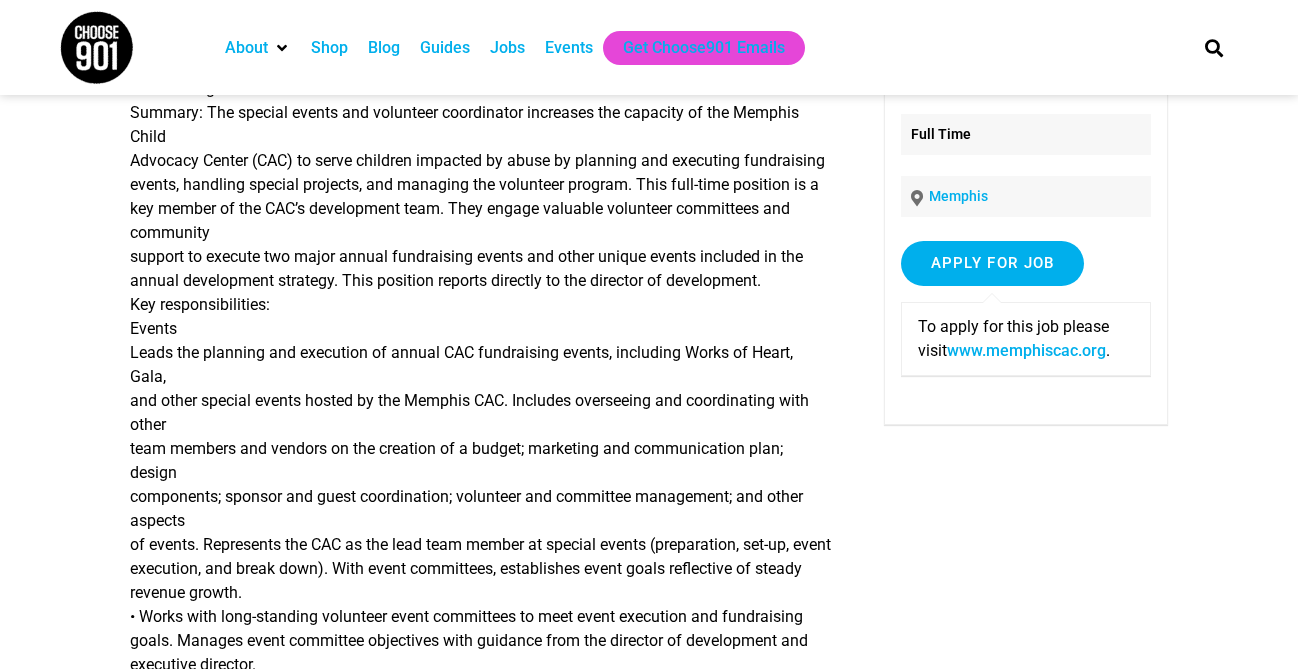 click on "www.memphiscac.org" at bounding box center (1026, 350) 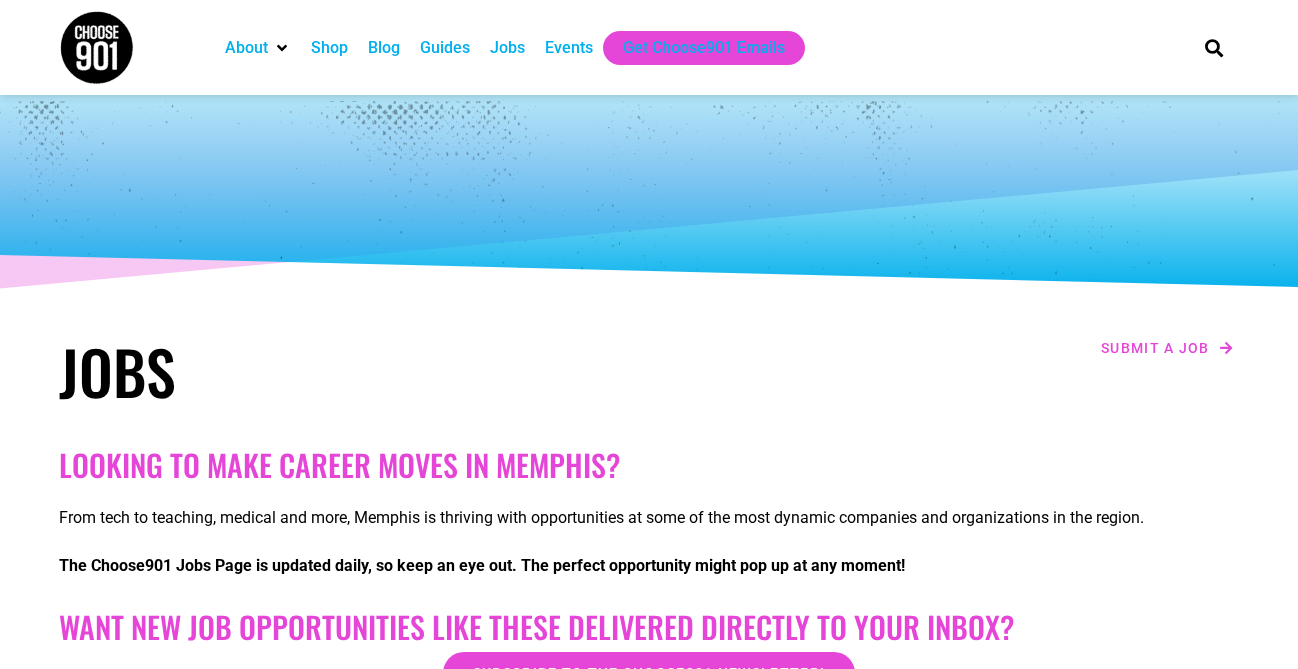 scroll, scrollTop: 4463, scrollLeft: 0, axis: vertical 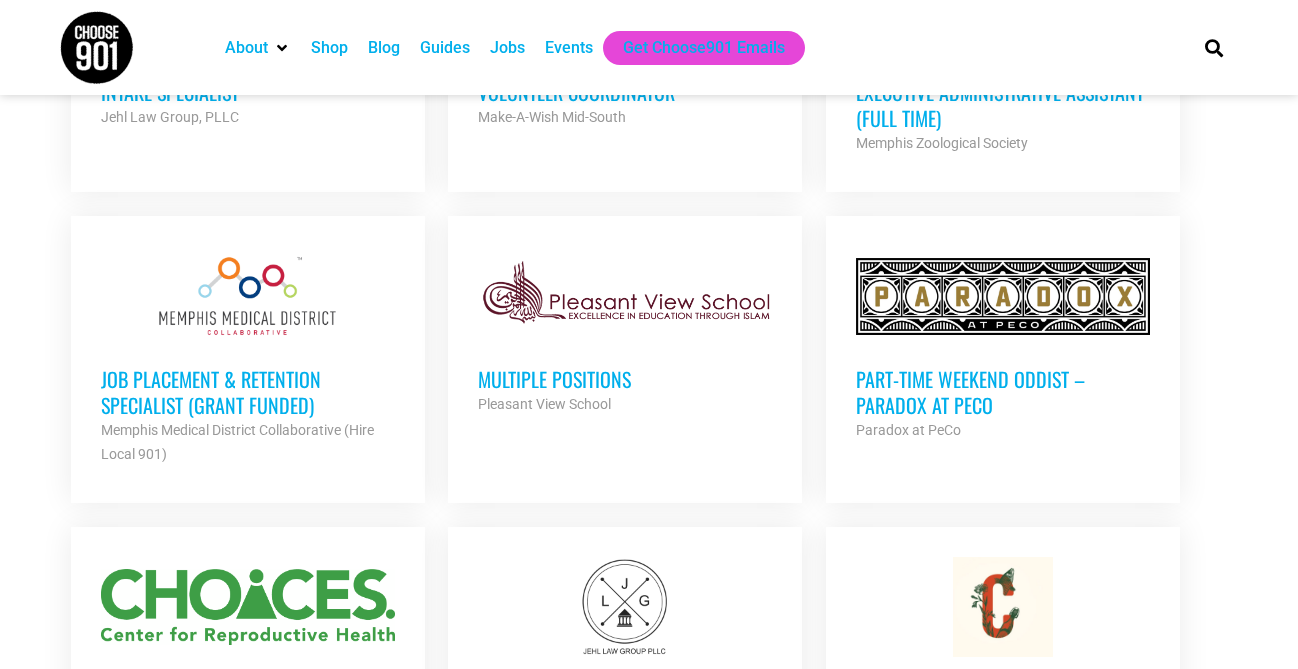 click on "Multiple Positions" at bounding box center (625, 379) 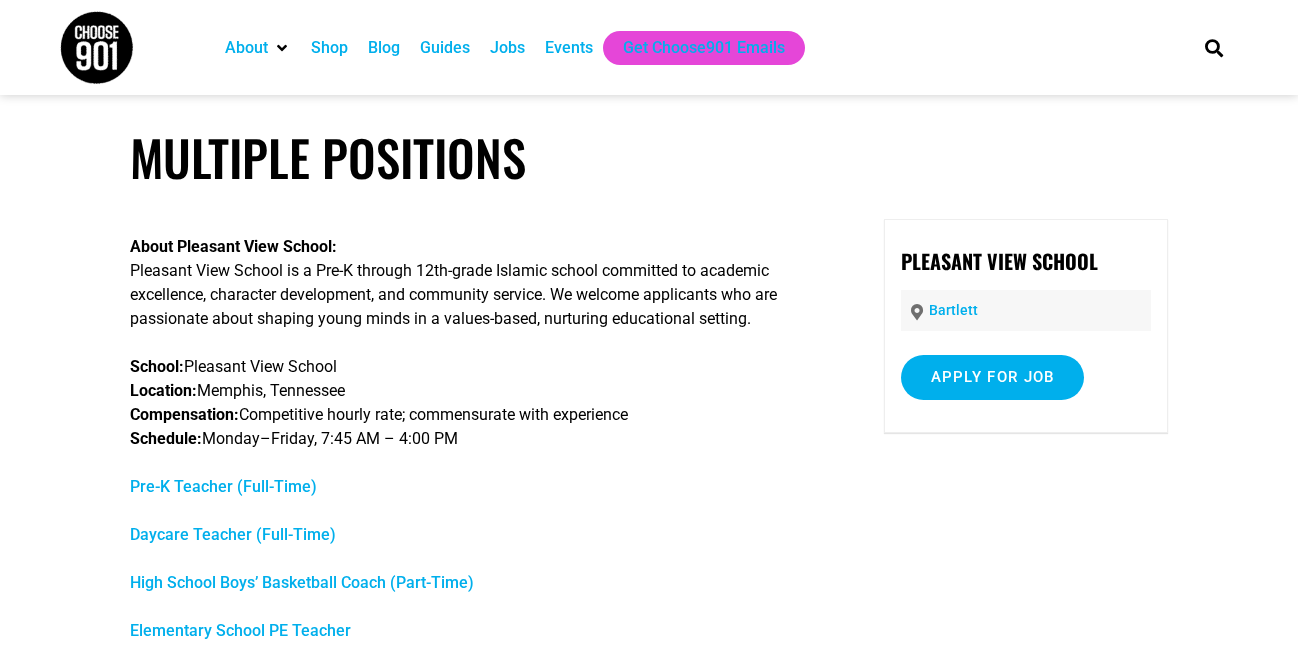 scroll, scrollTop: 0, scrollLeft: 0, axis: both 